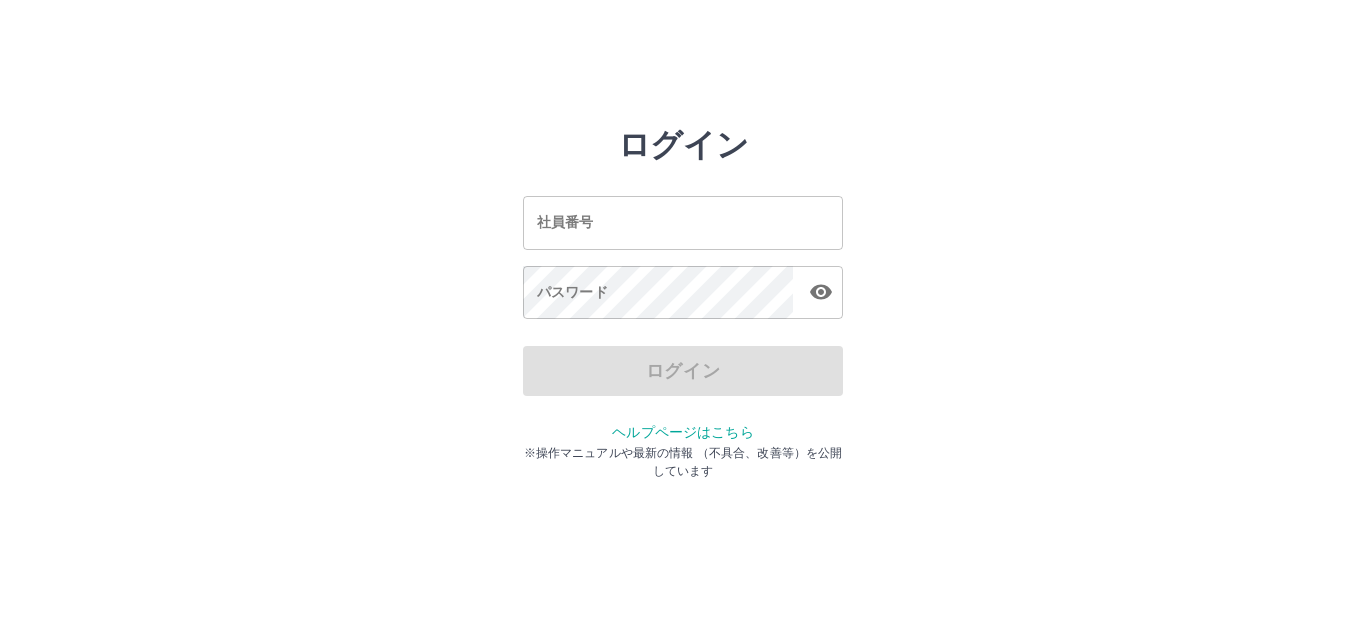 scroll, scrollTop: 0, scrollLeft: 0, axis: both 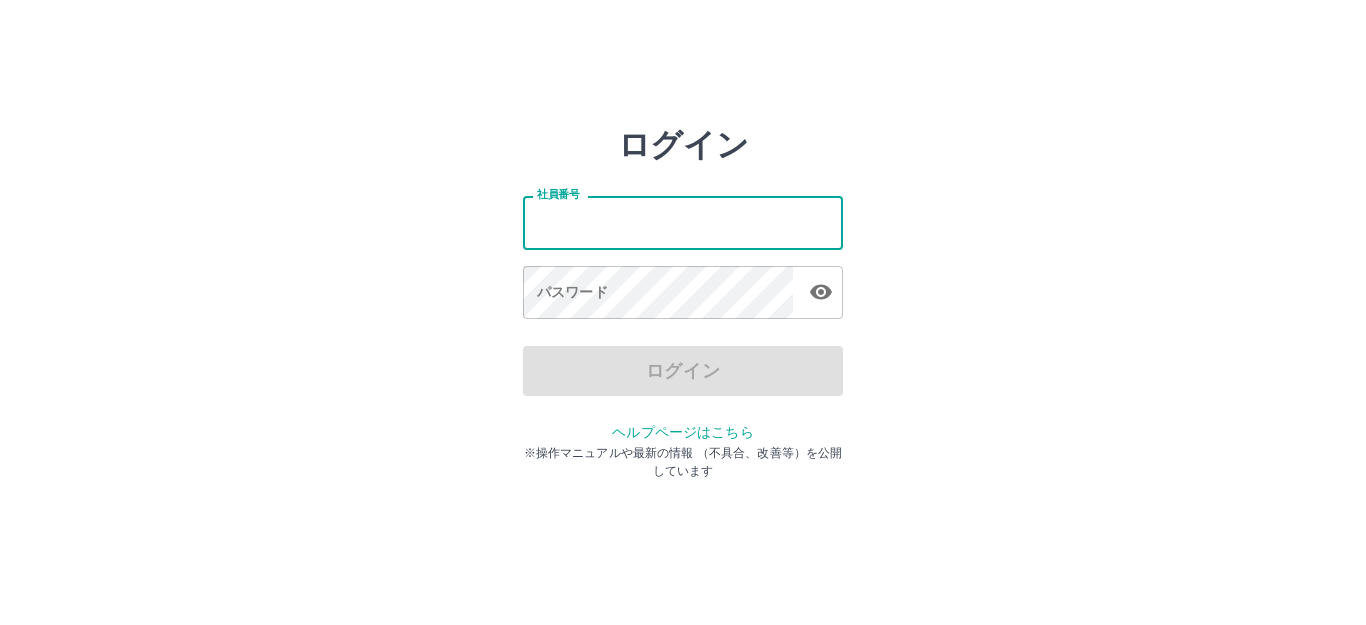 click on "社員番号" at bounding box center (683, 222) 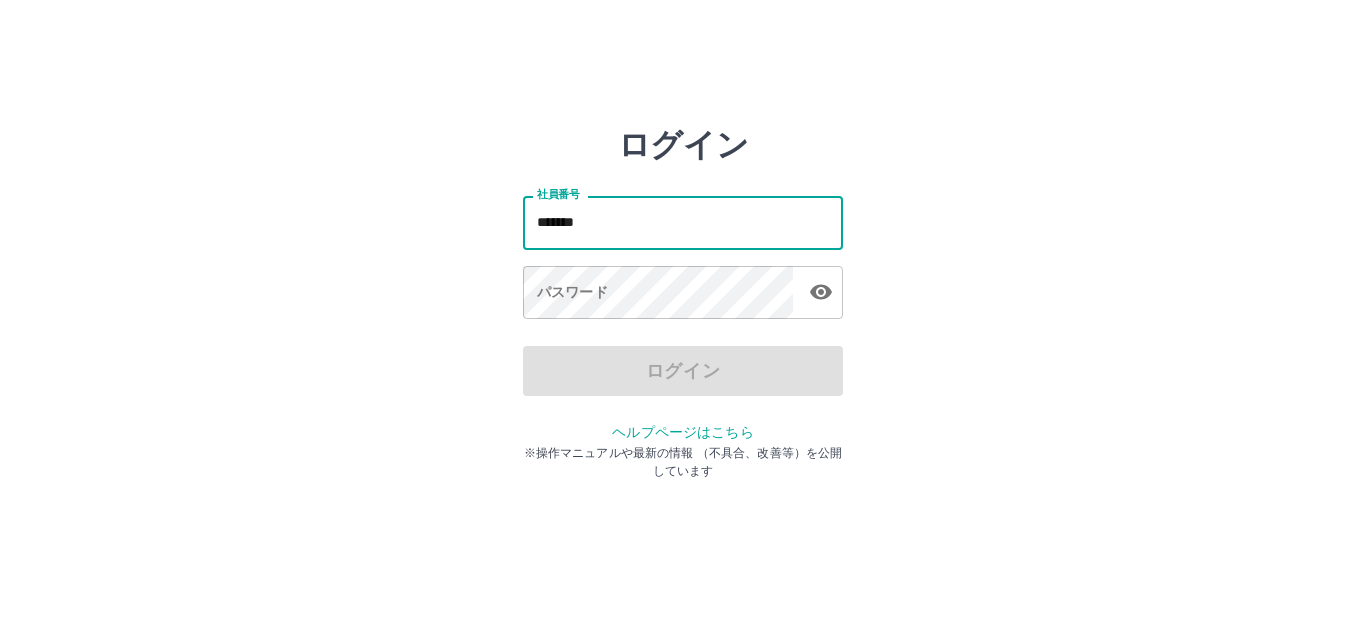 type on "*******" 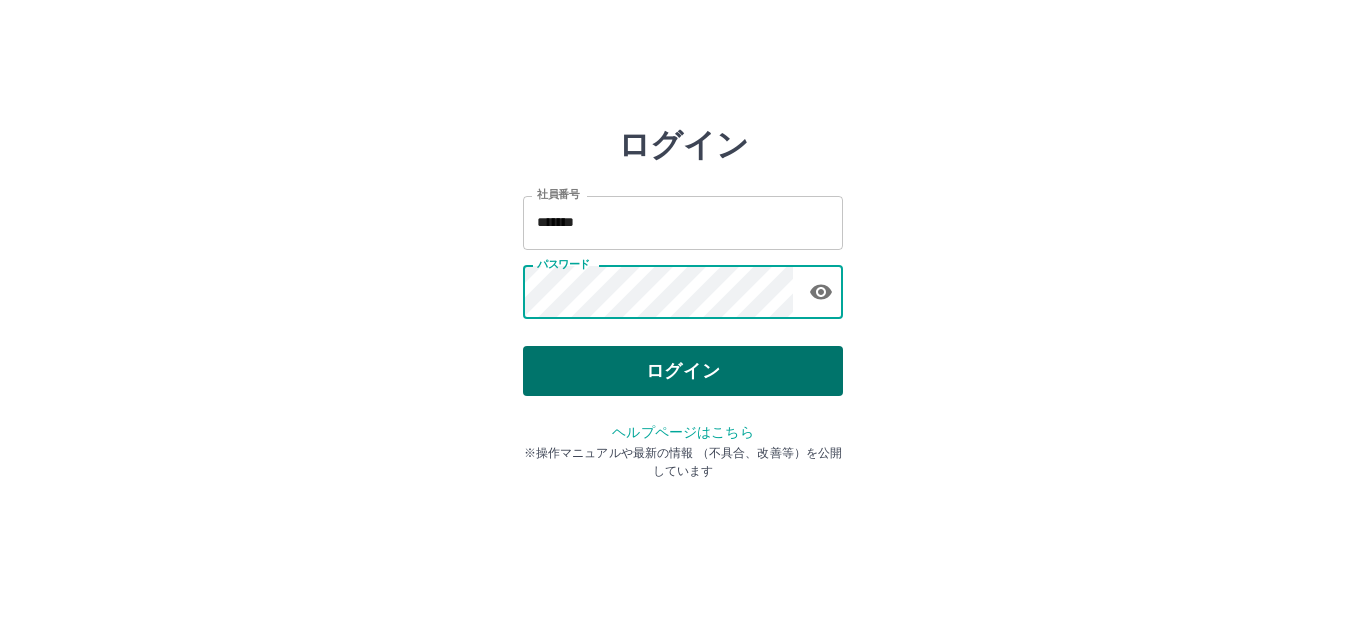 click on "ログイン" at bounding box center [683, 371] 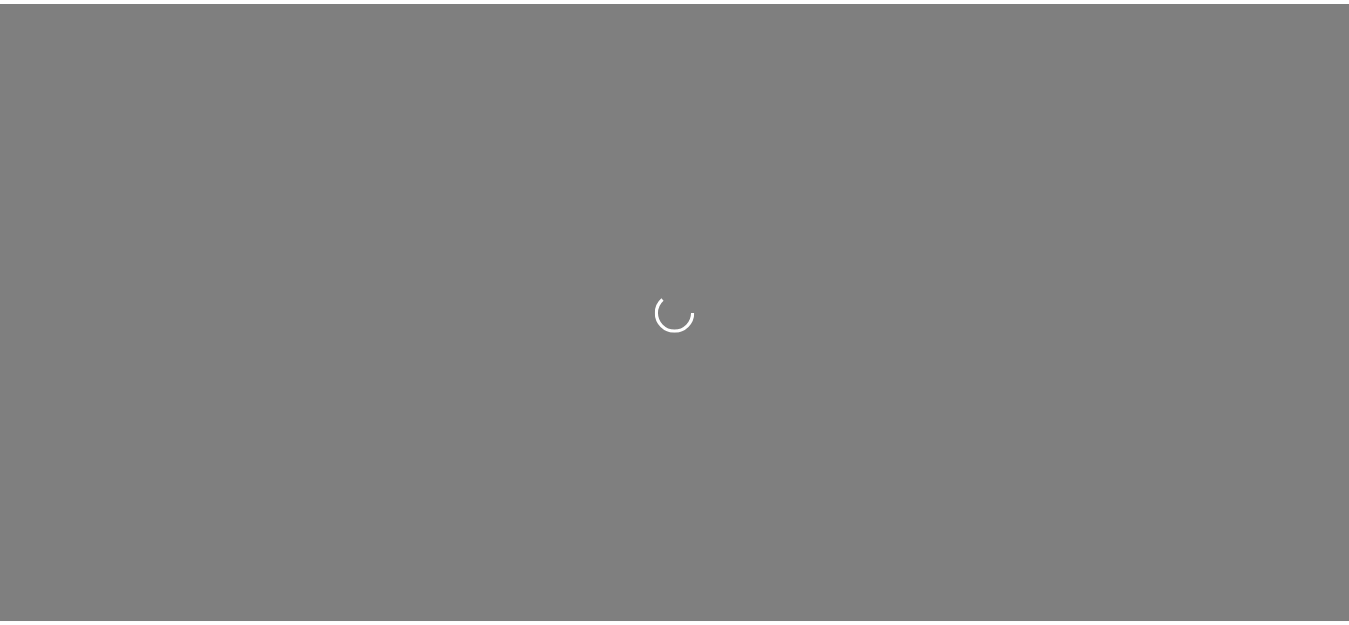 scroll, scrollTop: 0, scrollLeft: 0, axis: both 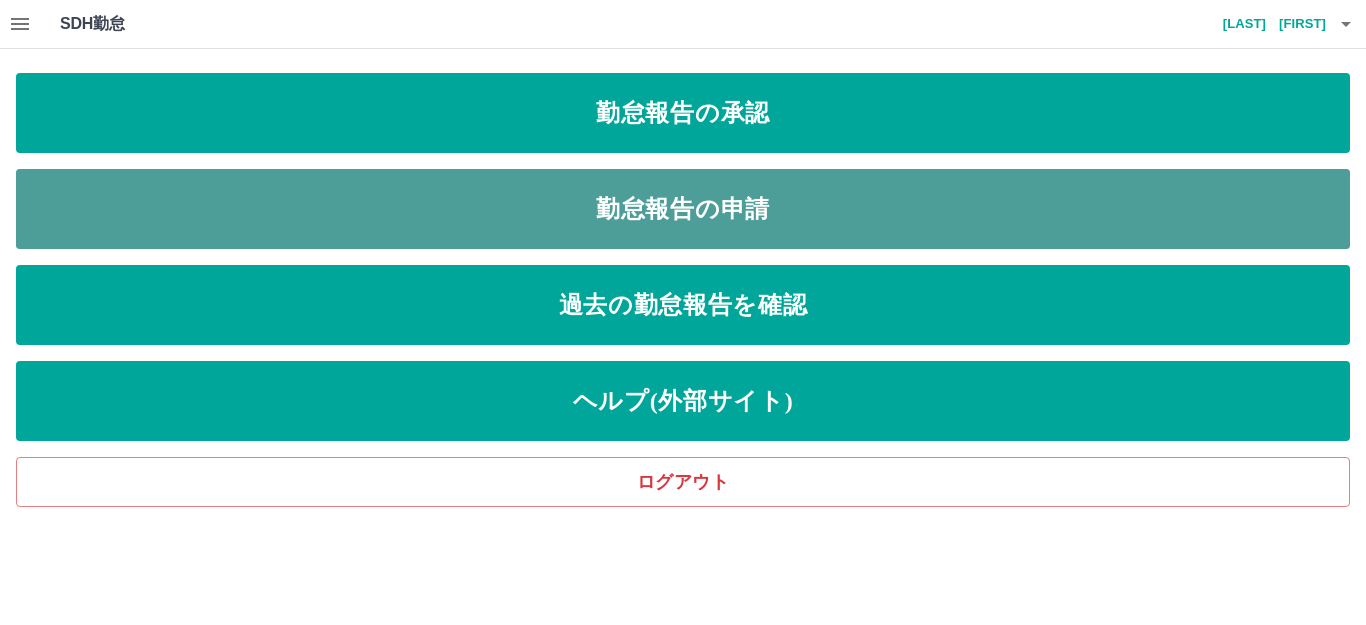 click on "勤怠報告の申請" at bounding box center (683, 113) 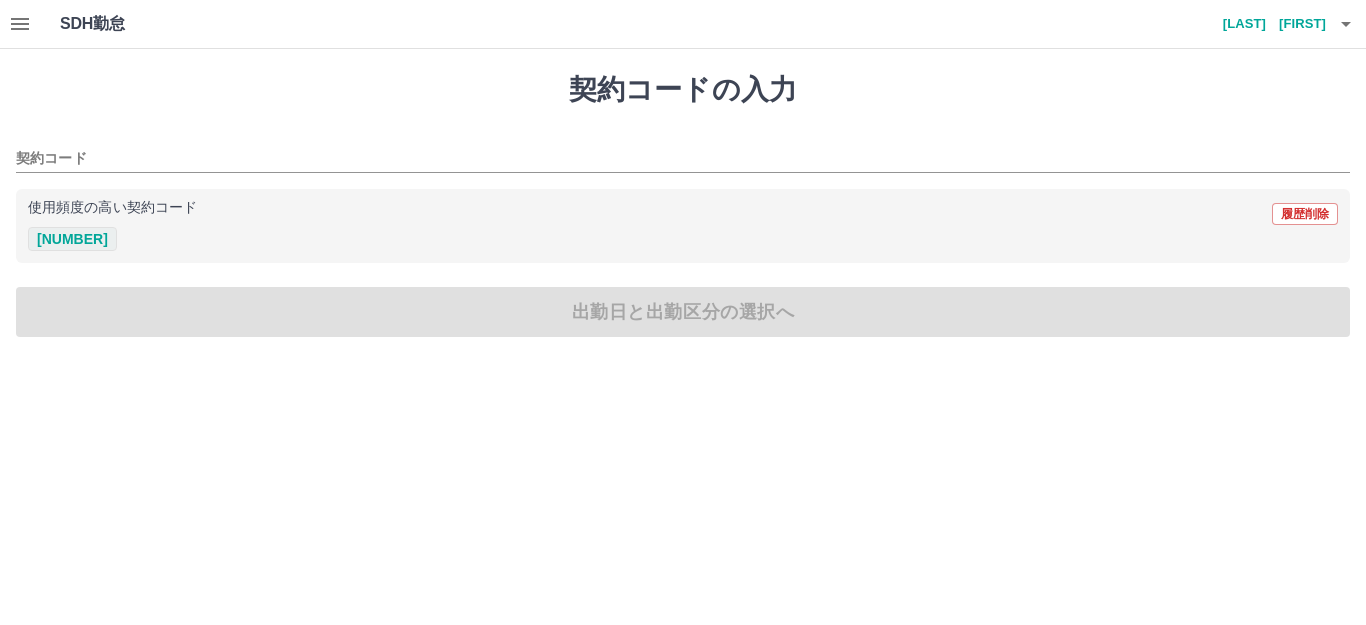 click on "[NUMBER]" at bounding box center (72, 239) 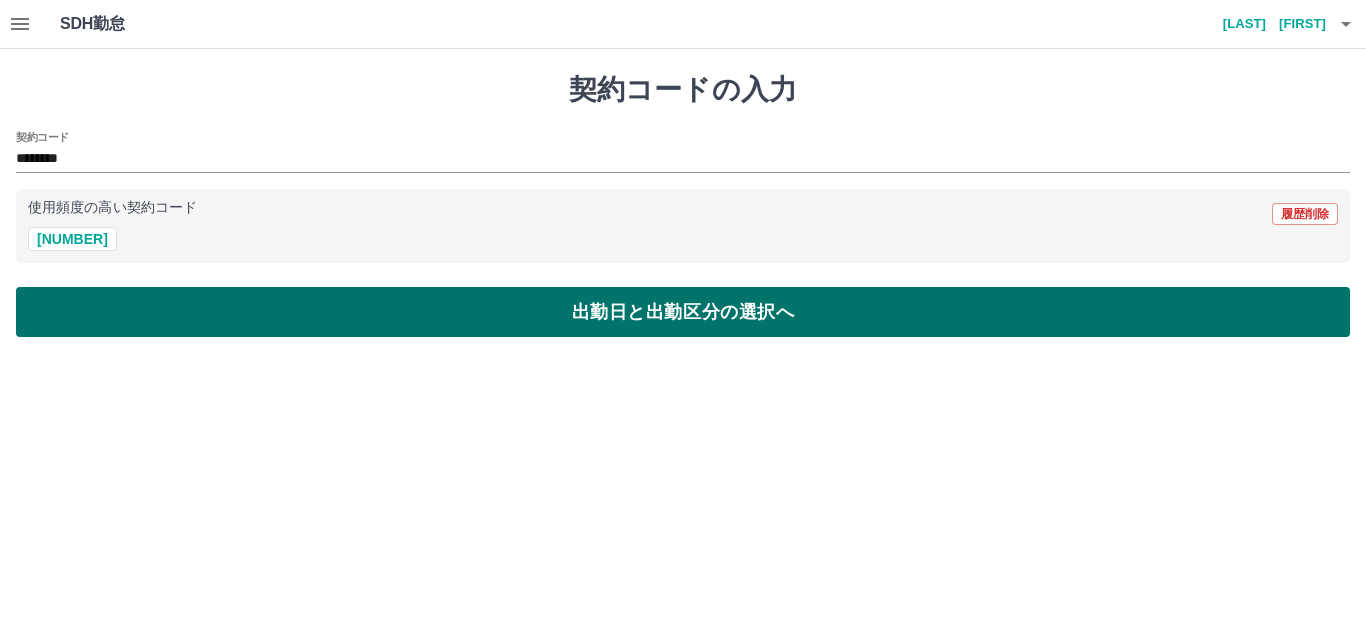 click on "出勤日と出勤区分の選択へ" at bounding box center (683, 312) 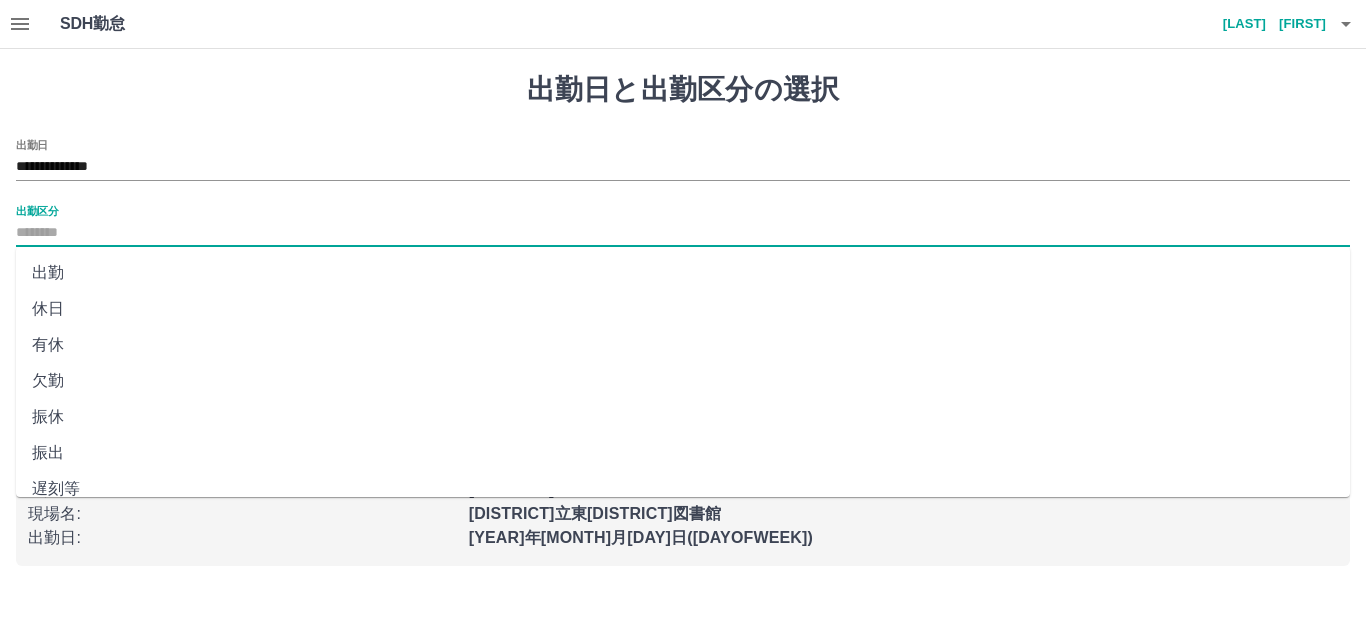 click on "出勤区分" at bounding box center [683, 233] 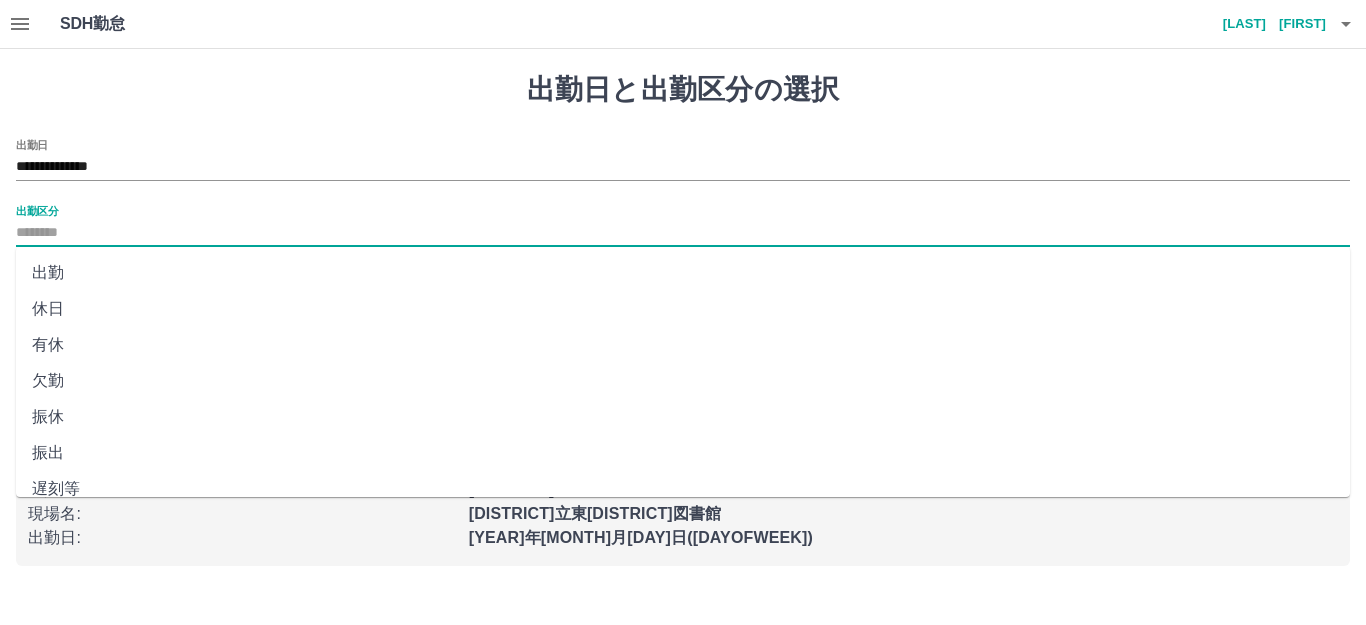 click on "出勤" at bounding box center [683, 273] 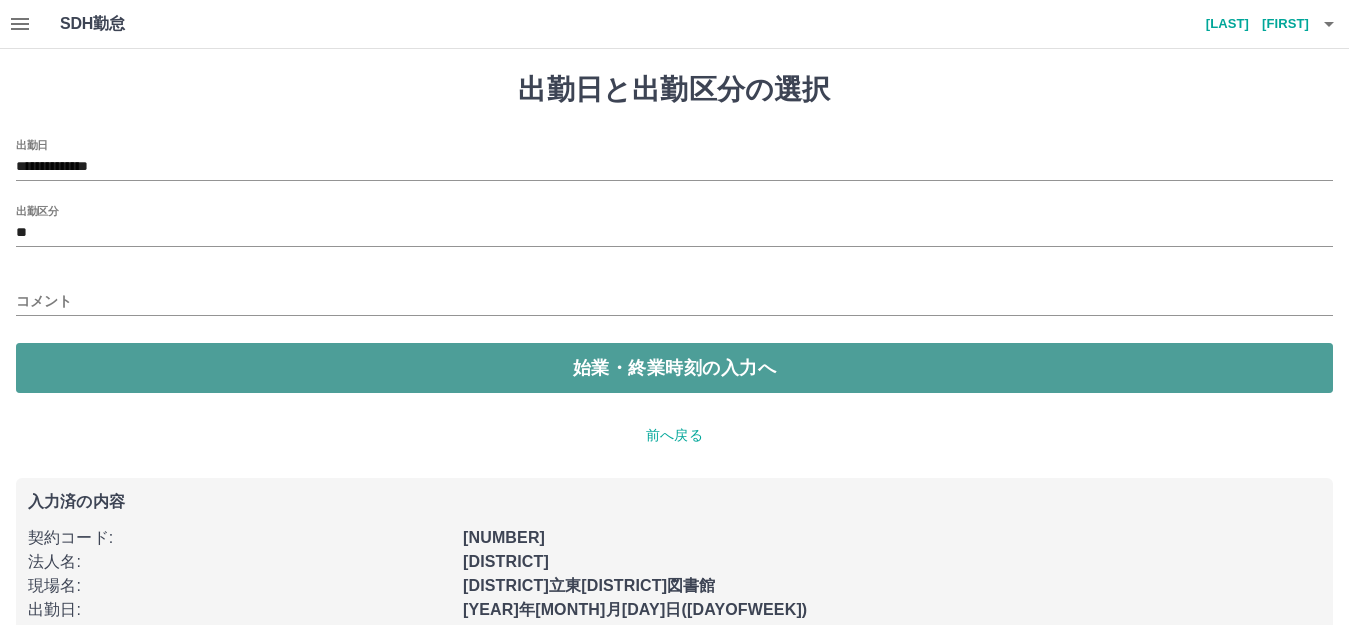 click on "始業・終業時刻の入力へ" at bounding box center [674, 368] 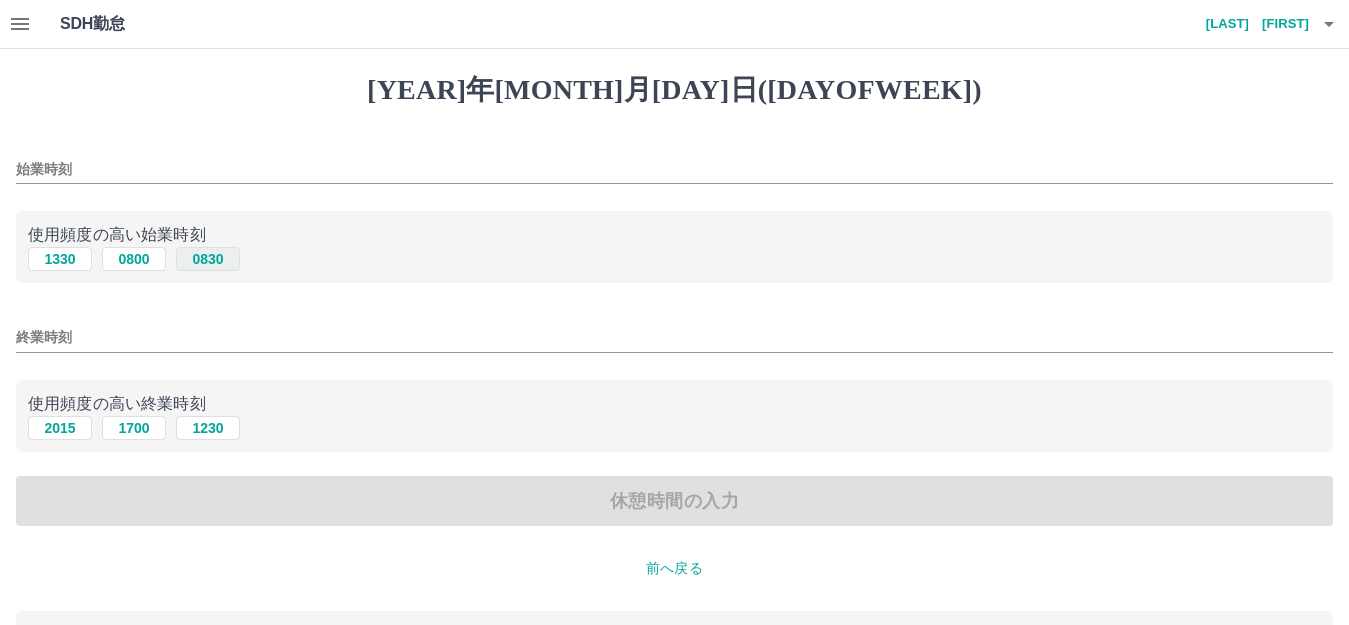 click on "0830" at bounding box center (208, 259) 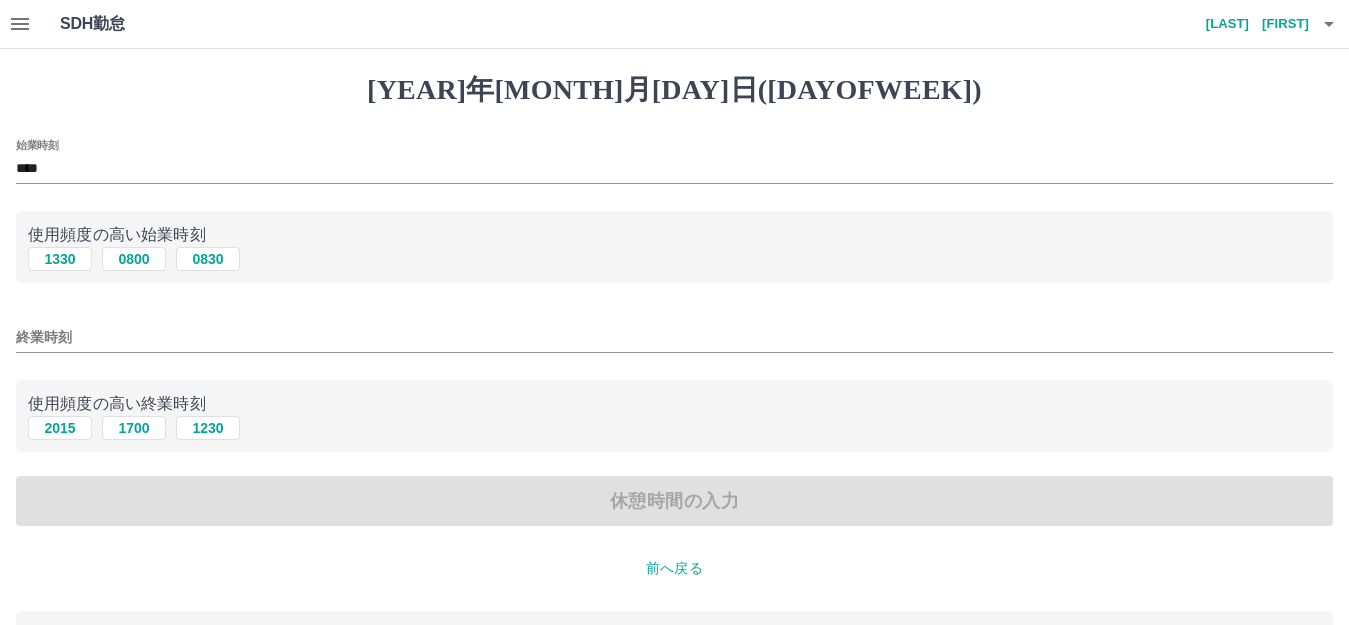 click on "終業時刻" at bounding box center (674, 337) 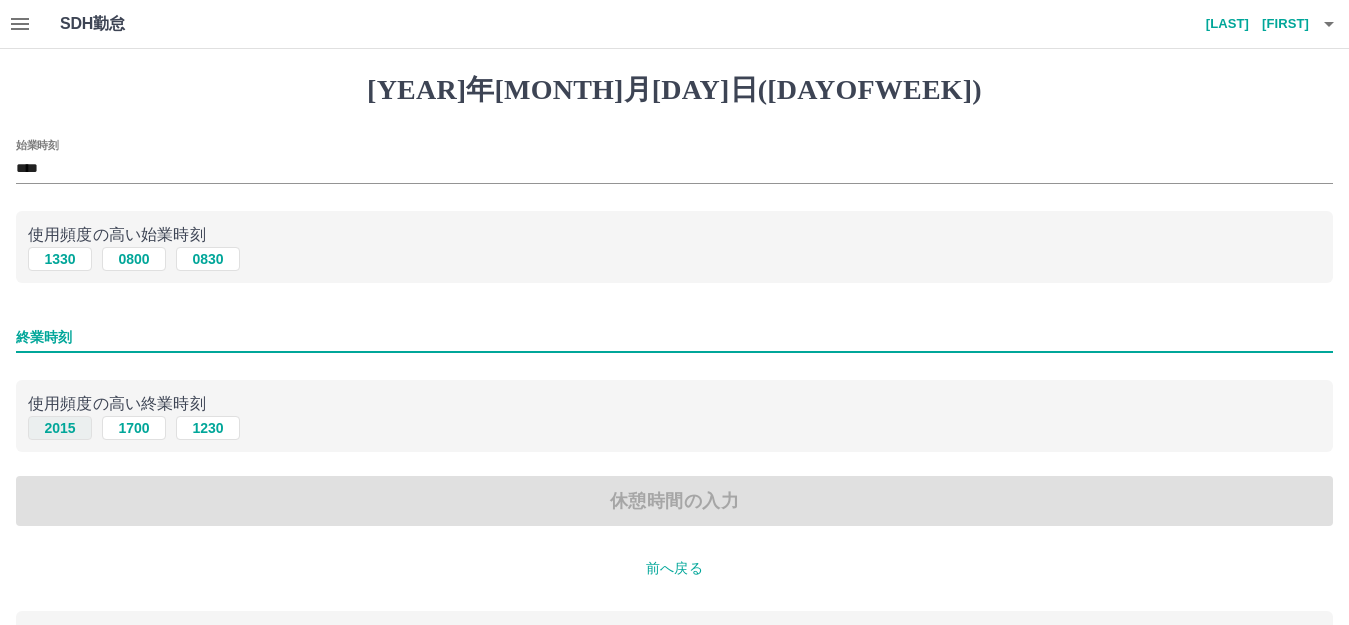 click on "2015" at bounding box center [60, 259] 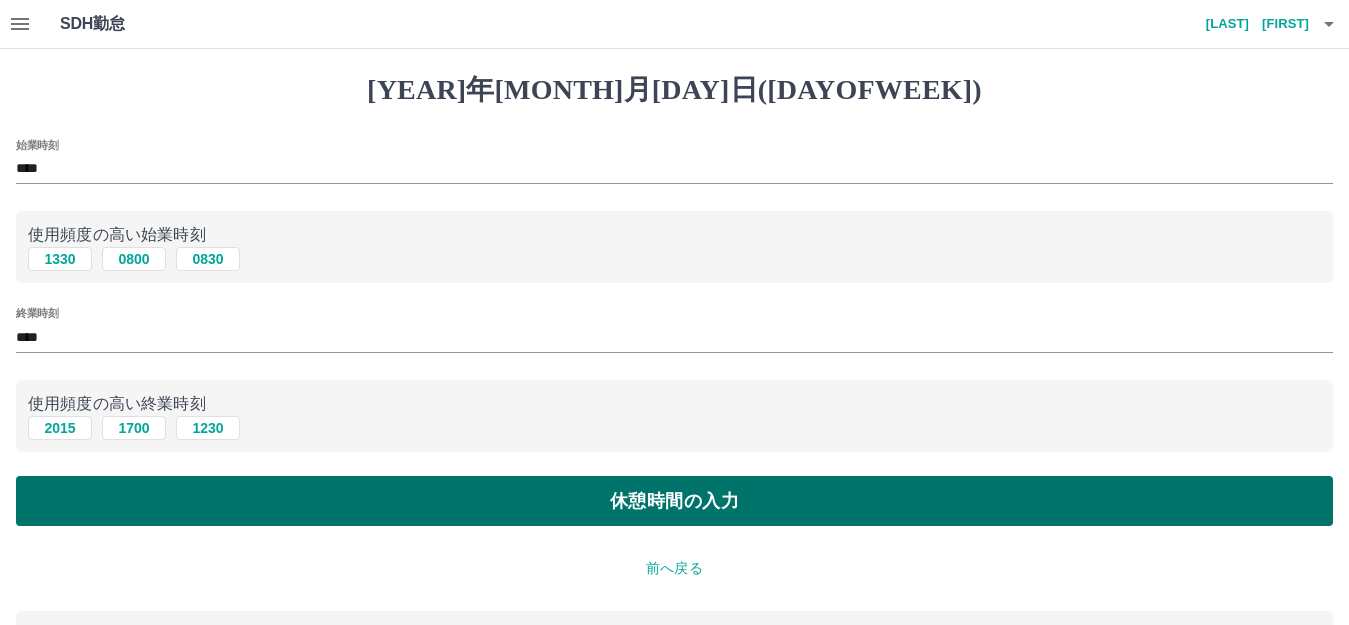click on "休憩時間の入力" at bounding box center (674, 501) 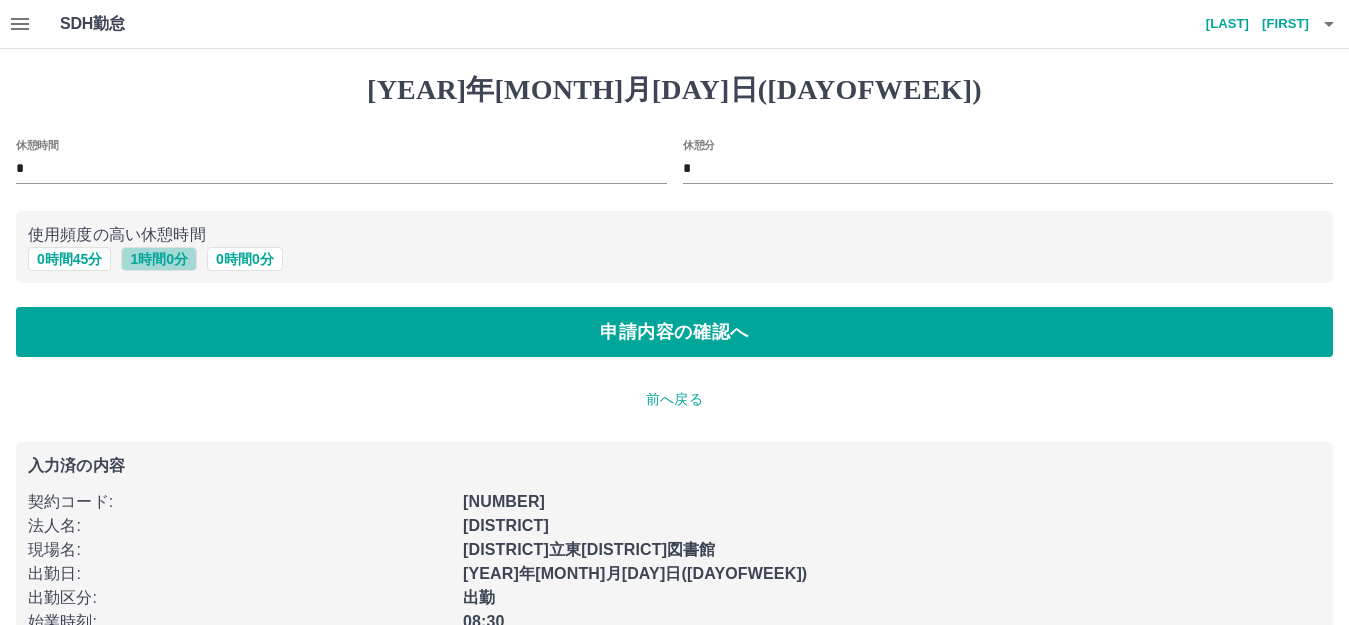 click on "1 時間 0 分" at bounding box center [159, 259] 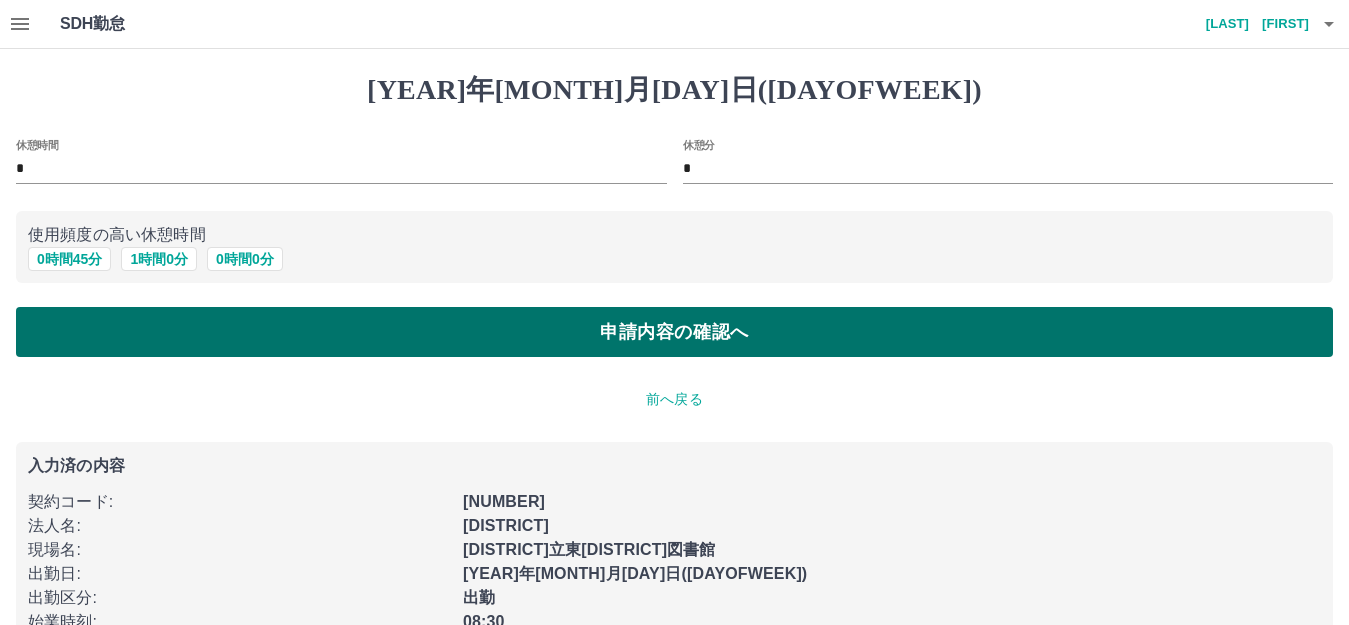 click on "申請内容の確認へ" at bounding box center [674, 332] 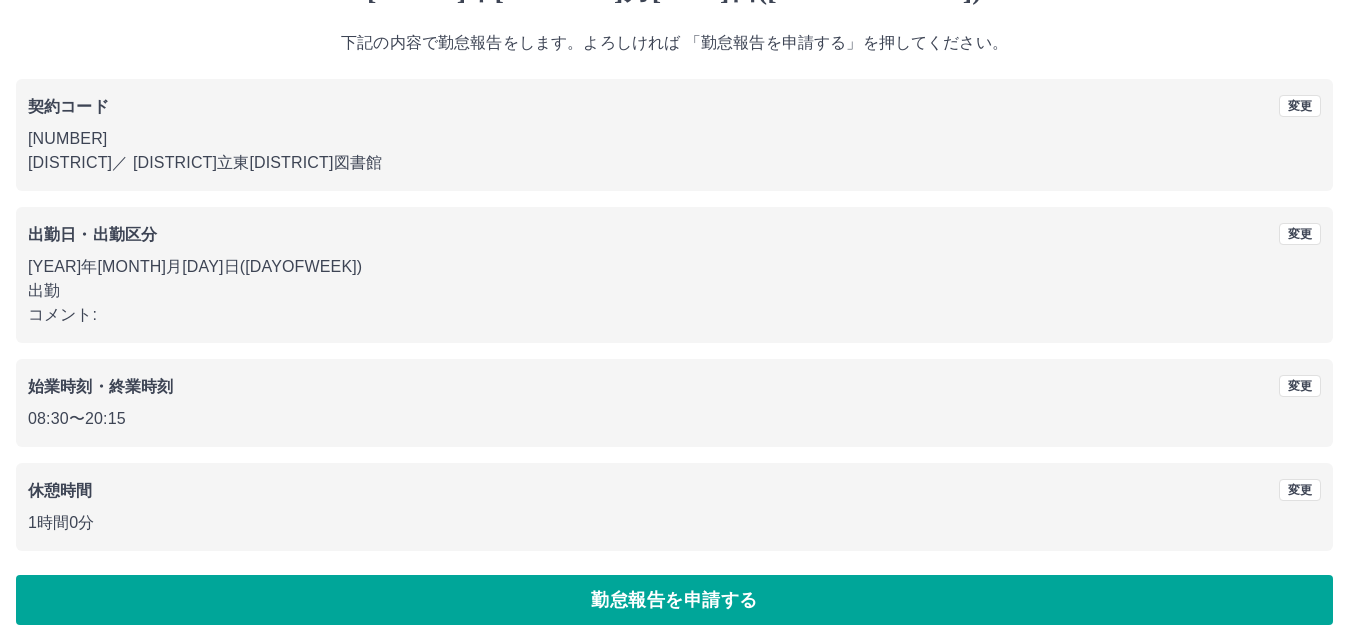 scroll, scrollTop: 124, scrollLeft: 0, axis: vertical 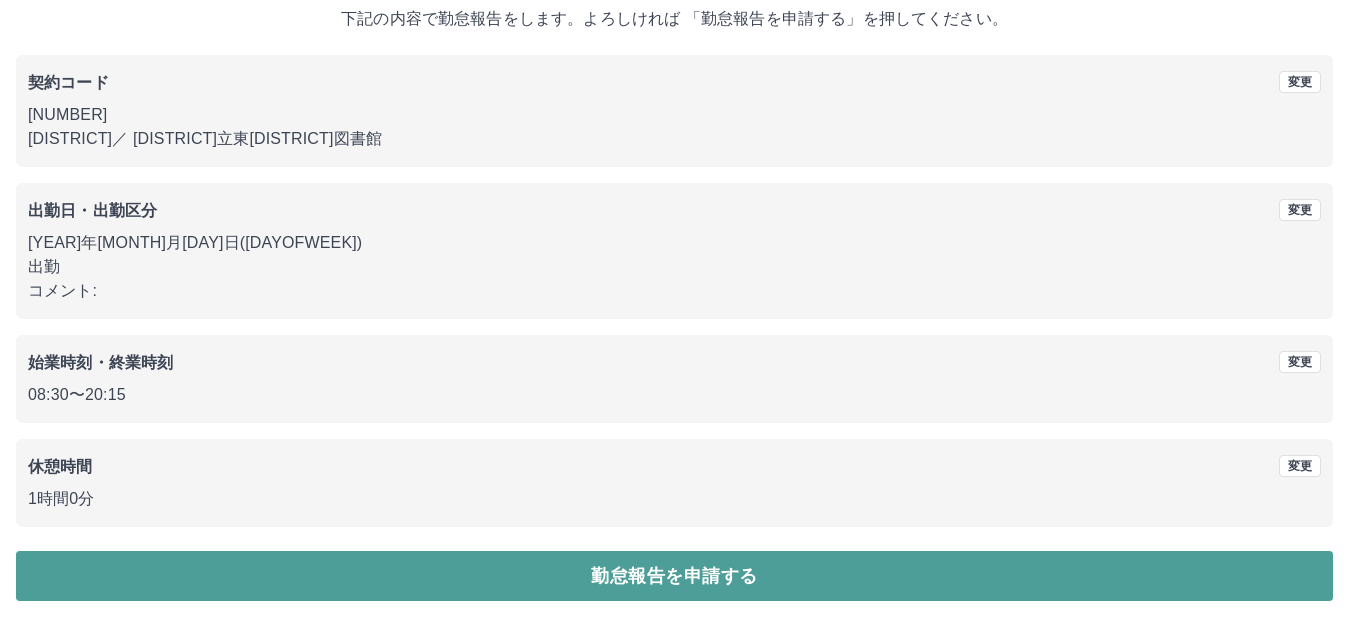 click on "勤怠報告を申請する" at bounding box center (674, 576) 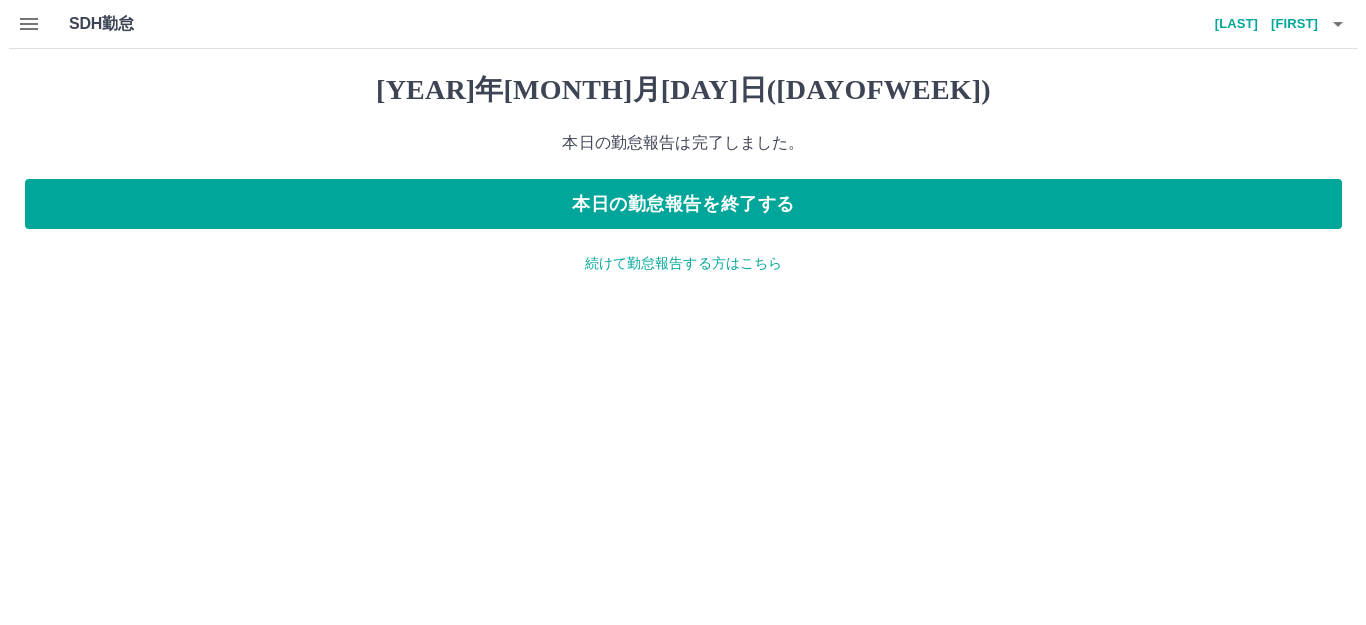 scroll, scrollTop: 0, scrollLeft: 0, axis: both 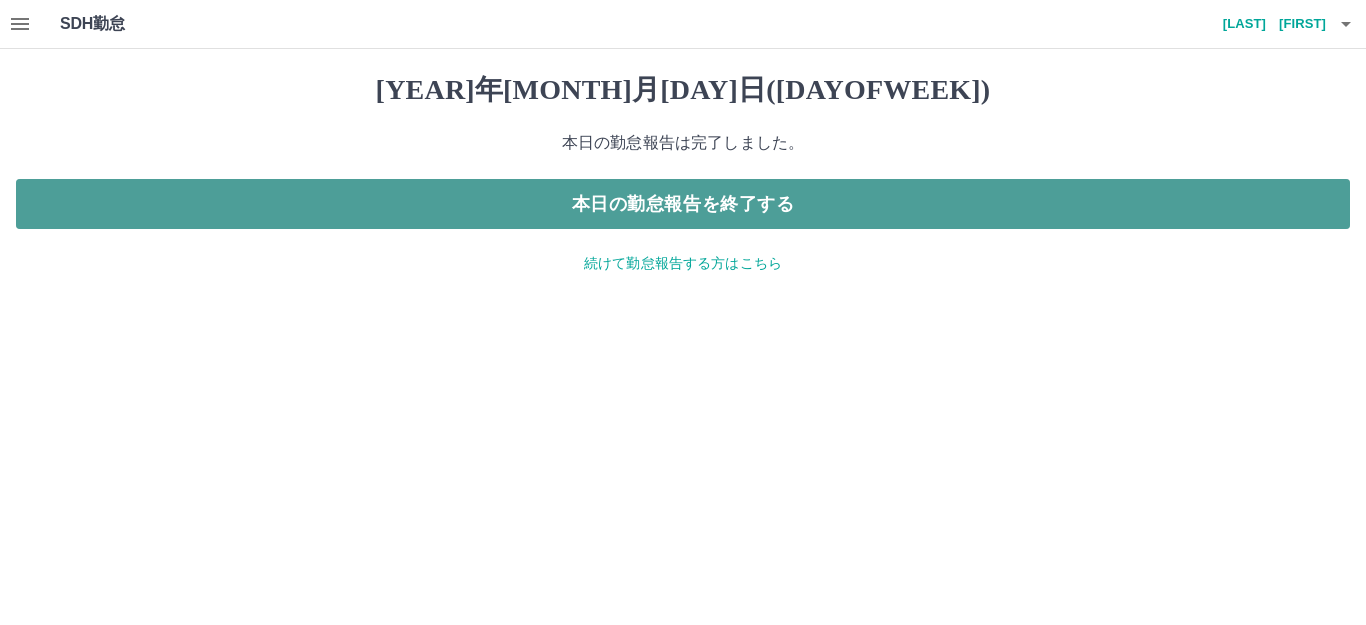click on "本日の勤怠報告を終了する" at bounding box center [683, 204] 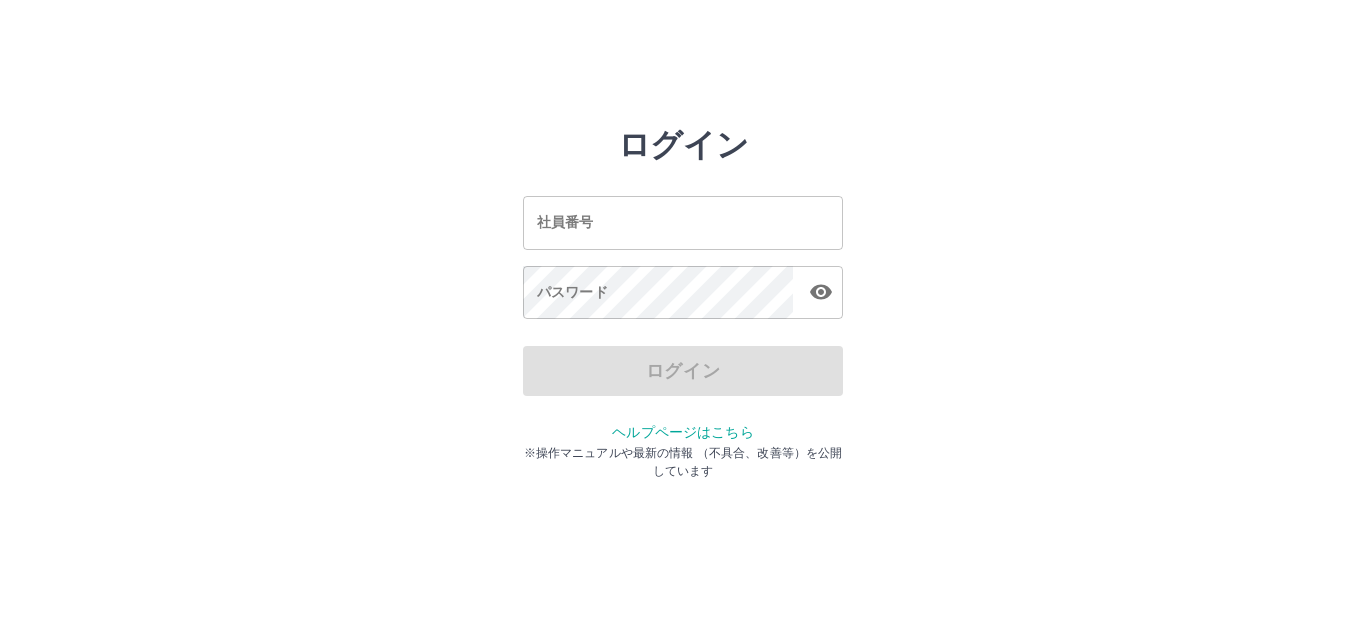 scroll, scrollTop: 0, scrollLeft: 0, axis: both 